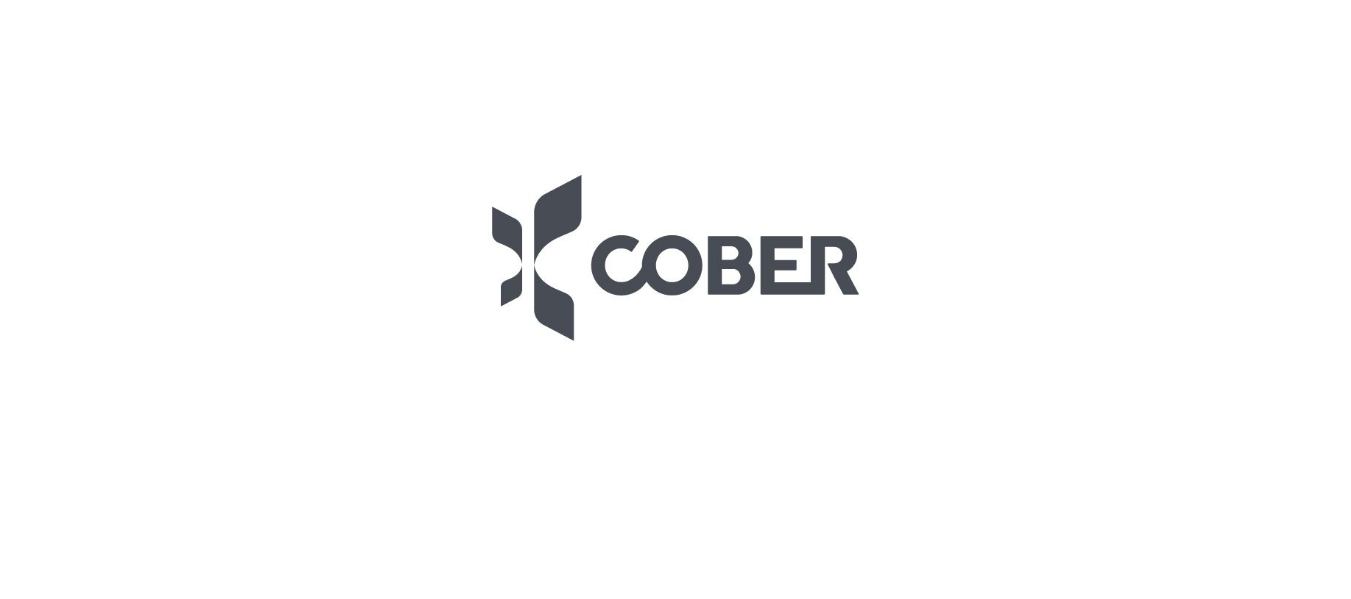 scroll, scrollTop: 0, scrollLeft: 0, axis: both 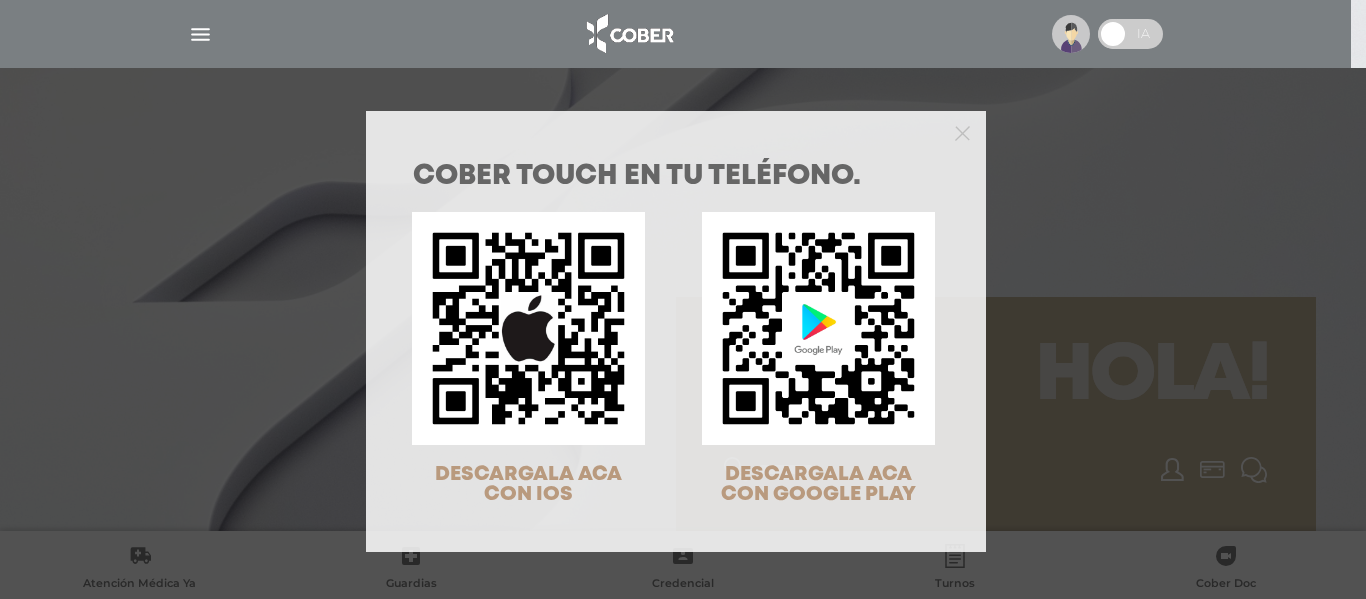 click on "COBER TOUCH en tu teléfono.
DESCARGALA ACA CON IOS
DESCARGALA ACA CON GOOGLE PLAY" at bounding box center (683, 299) 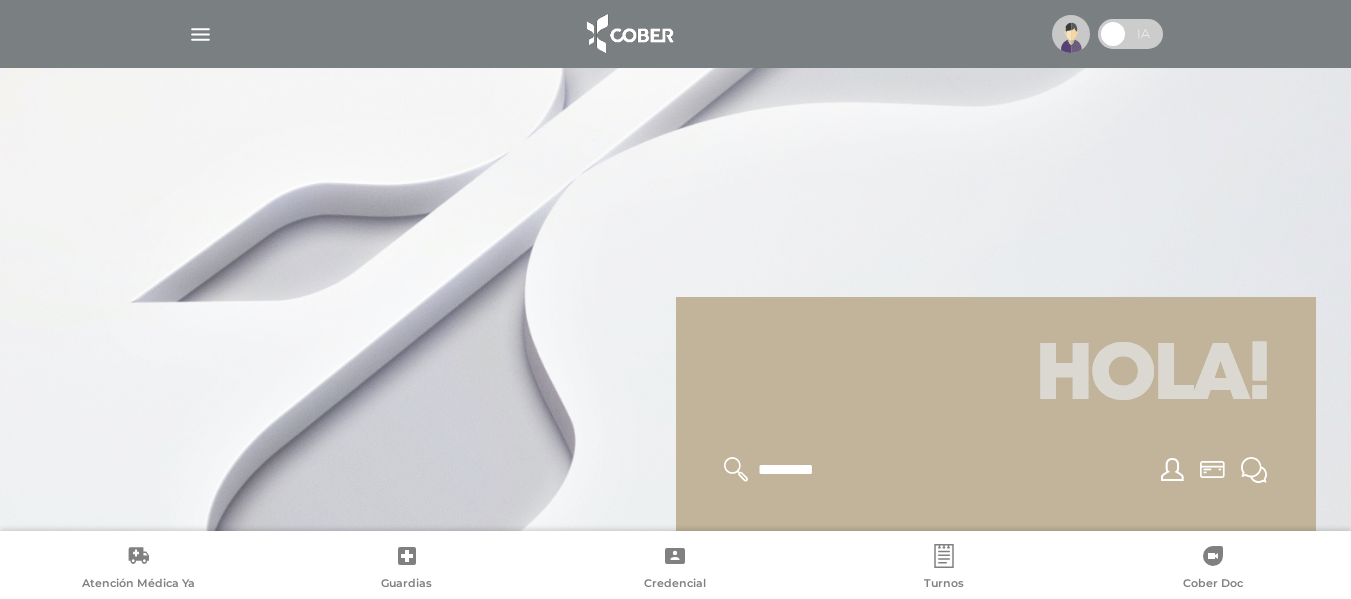 click at bounding box center [1071, 34] 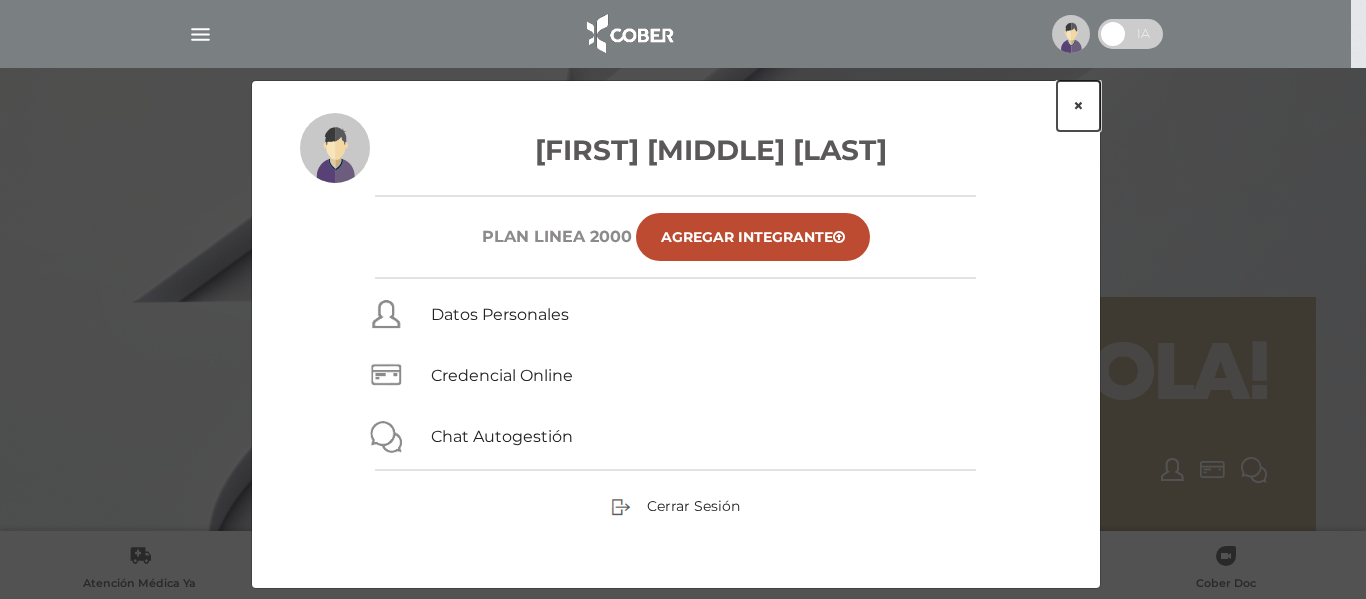 click on "×" at bounding box center (1078, 106) 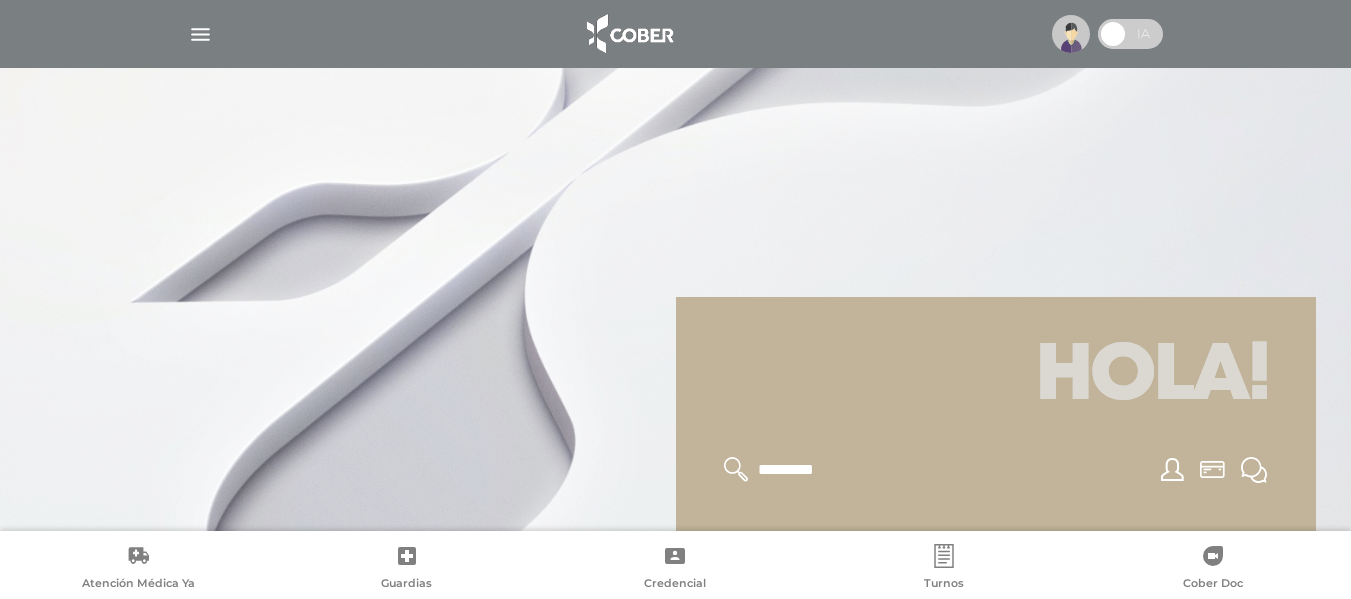 click 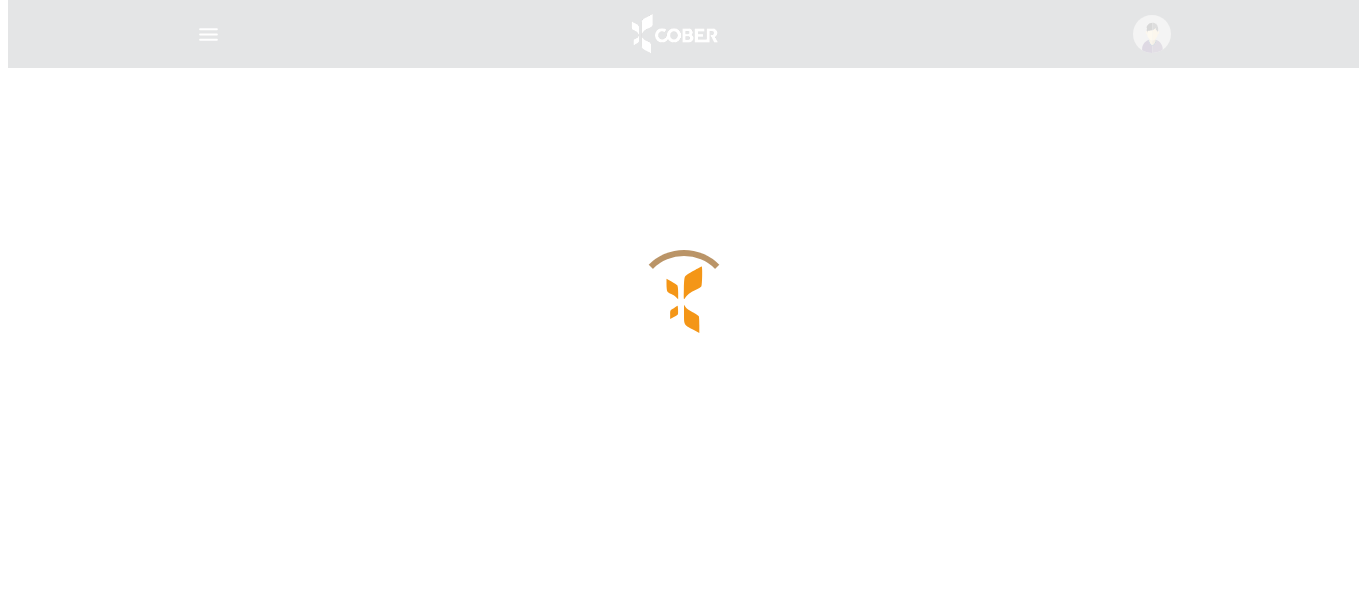scroll, scrollTop: 0, scrollLeft: 0, axis: both 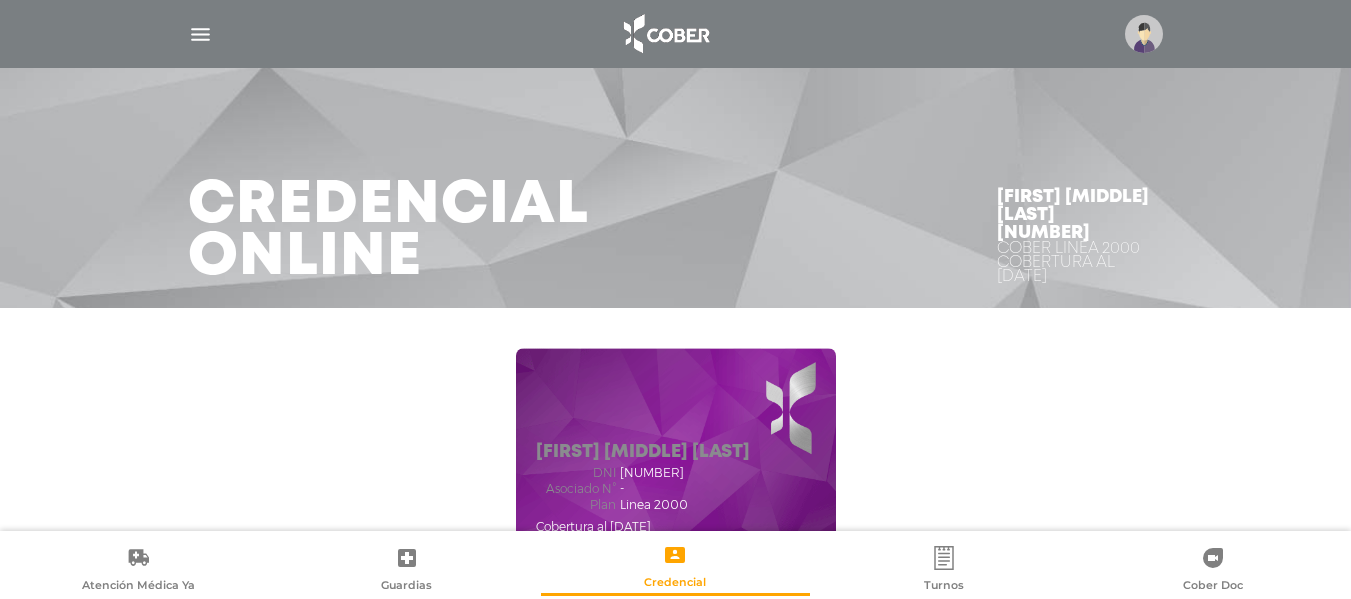 click at bounding box center (1144, 34) 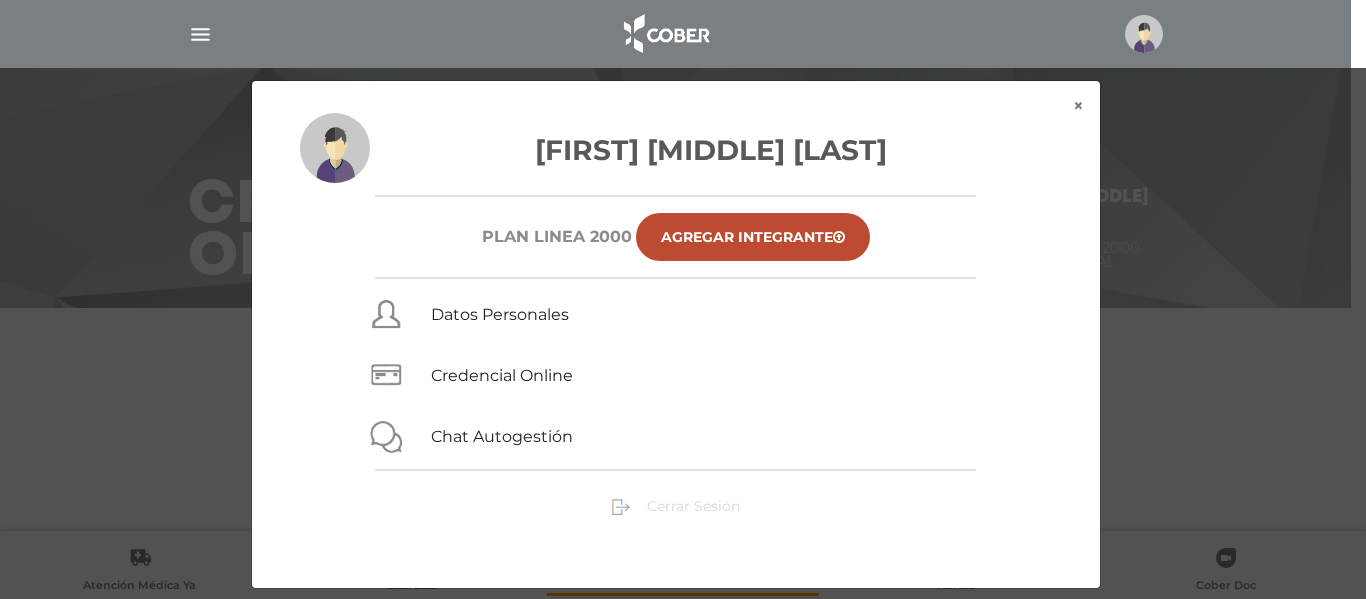 click on "Cerrar Sesión" at bounding box center (693, 506) 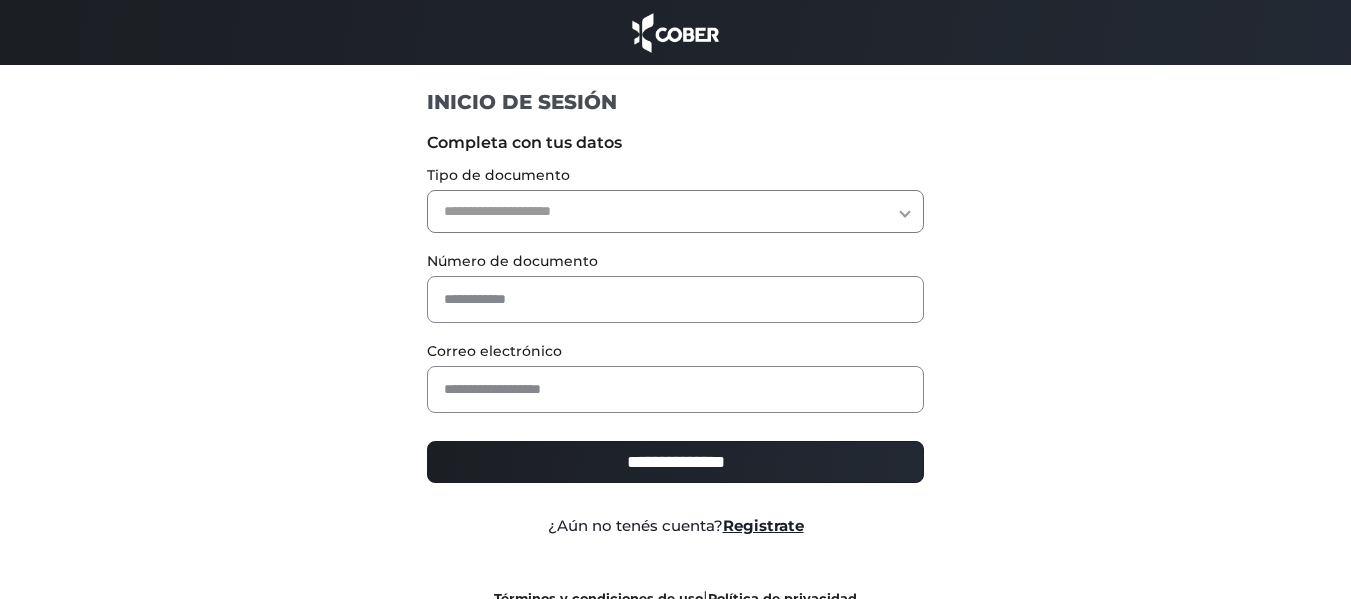 scroll, scrollTop: 0, scrollLeft: 0, axis: both 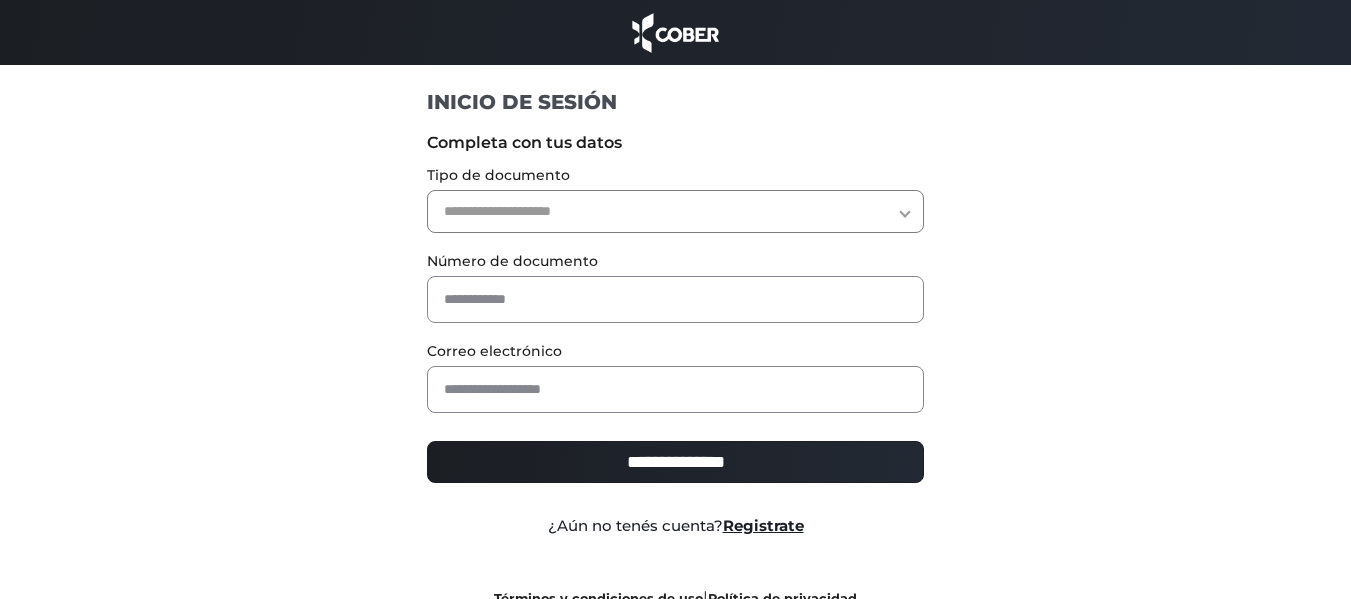 click on "**********" at bounding box center (675, 211) 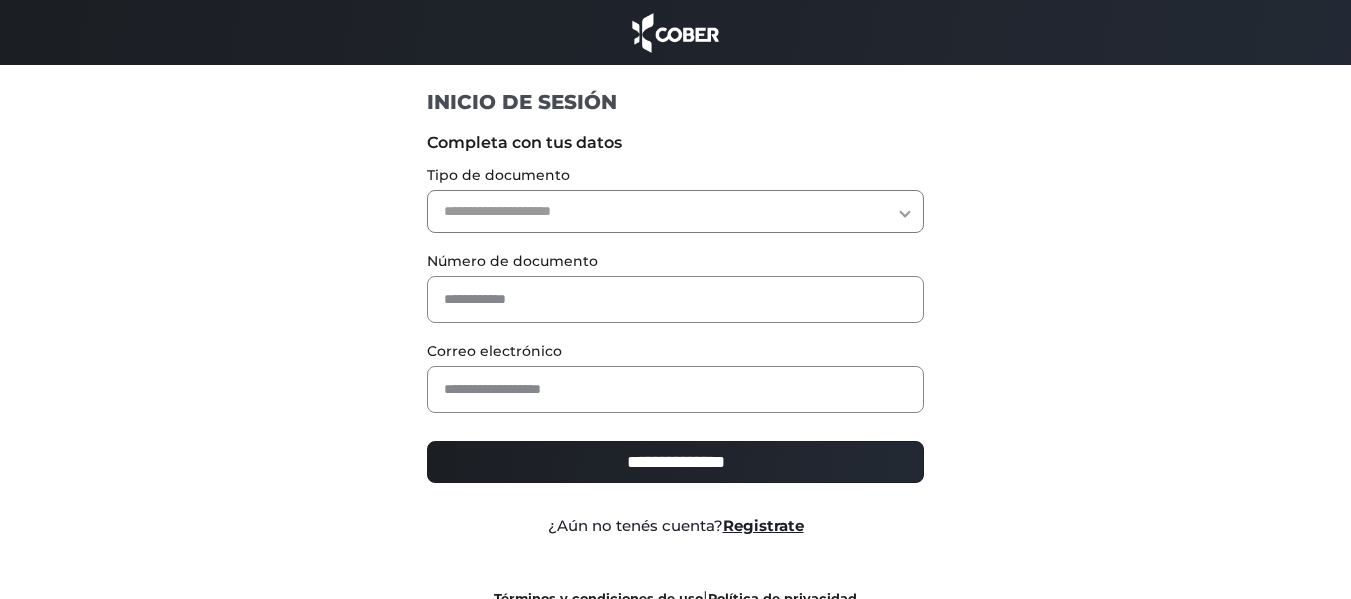 select on "***" 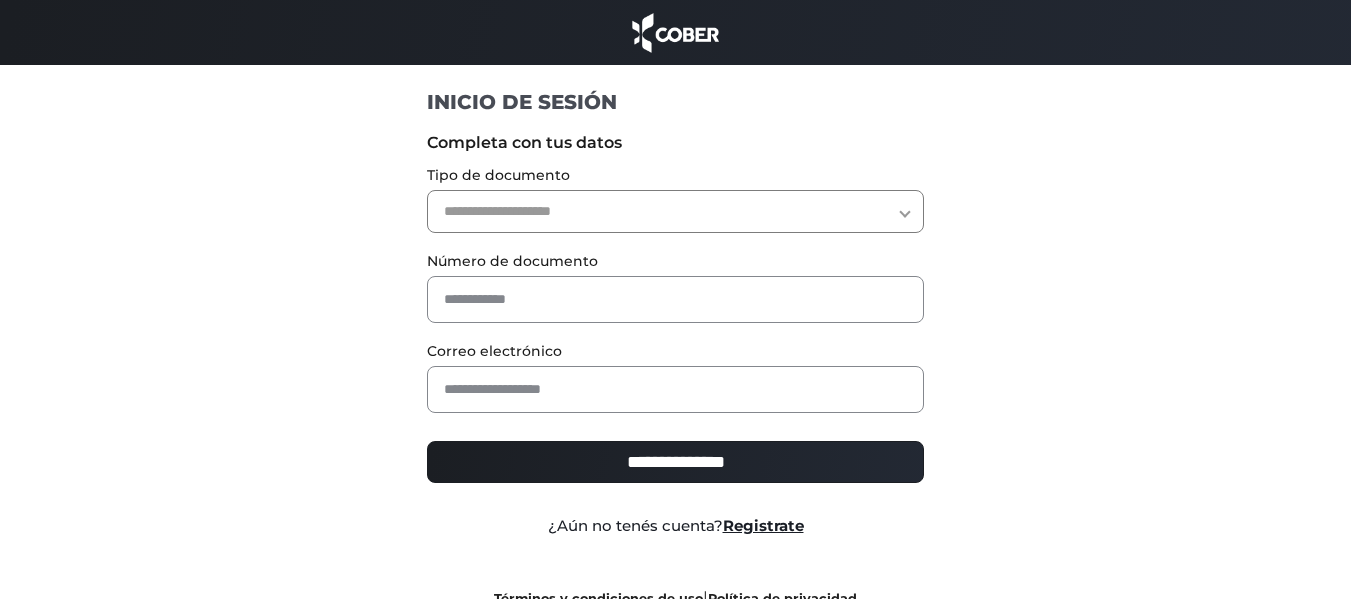 click on "**********" at bounding box center (675, 211) 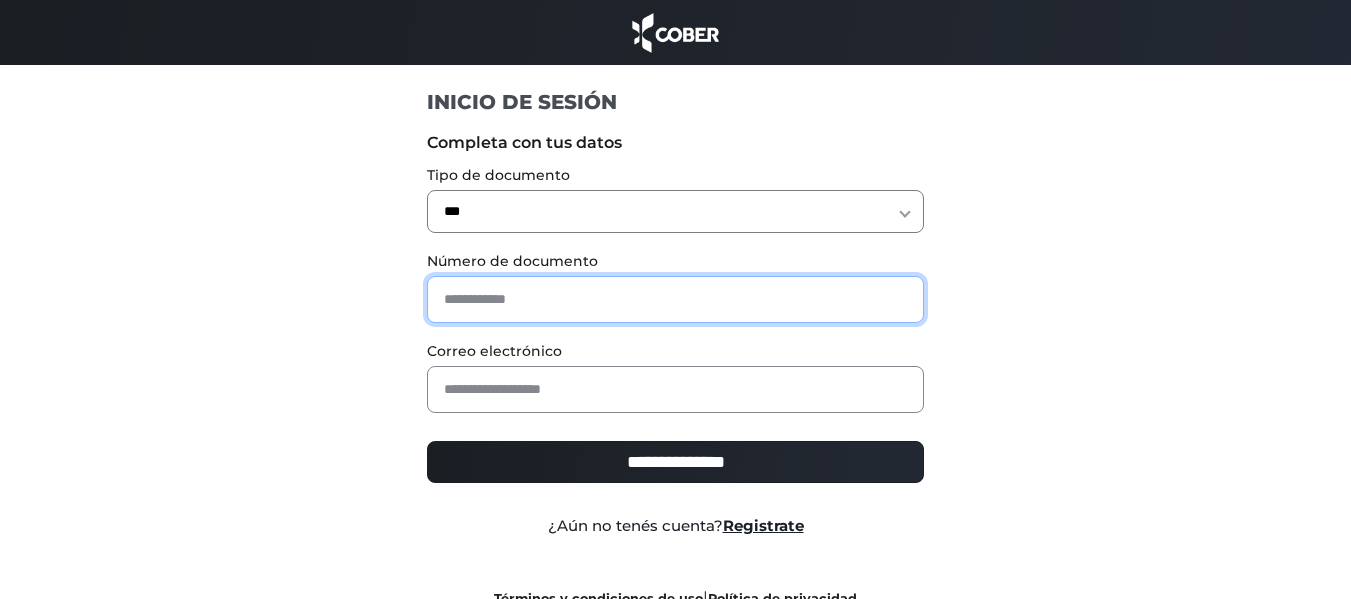 click at bounding box center (675, 299) 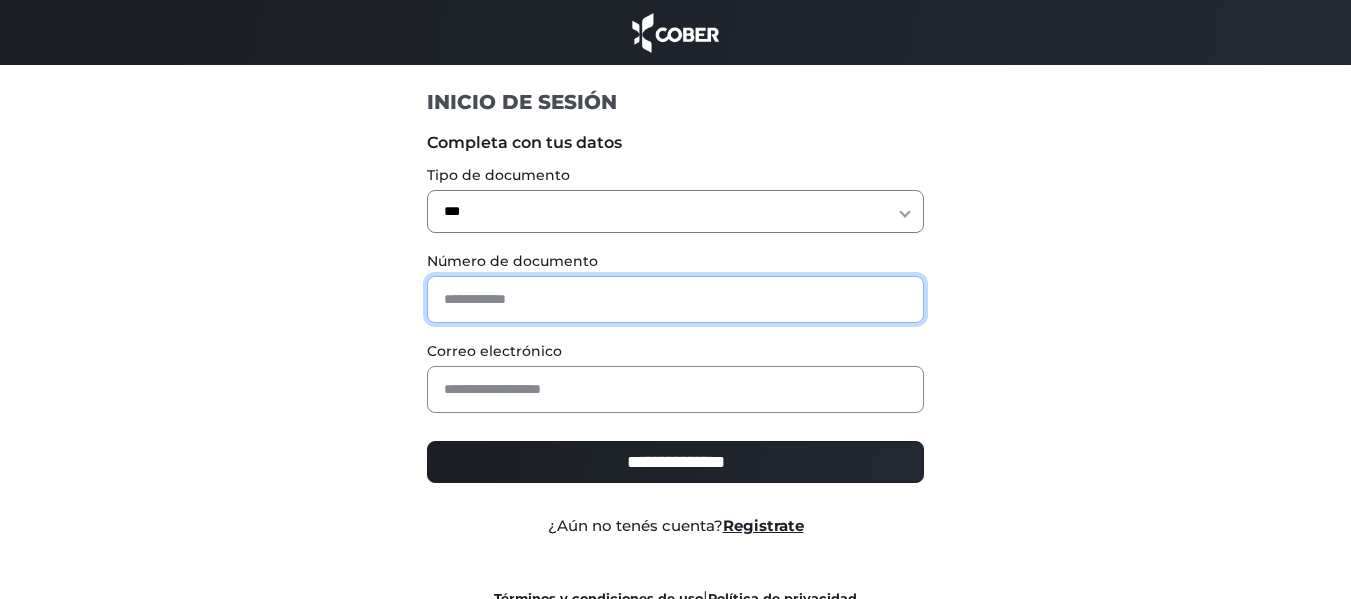 type on "********" 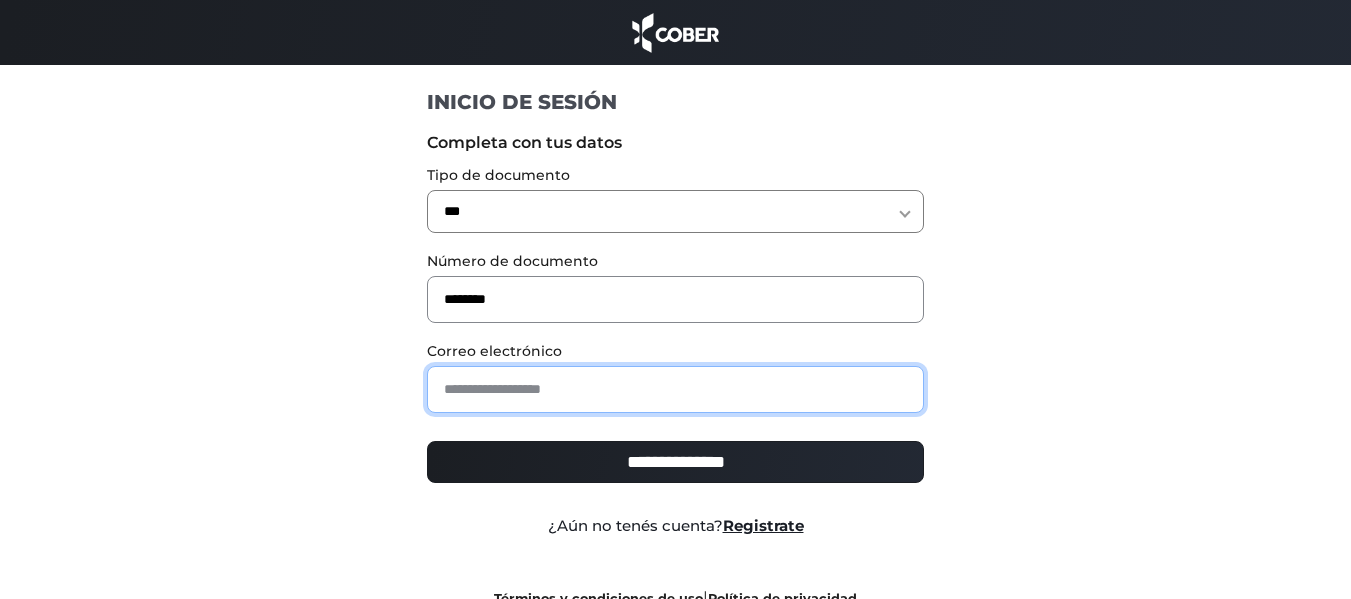 click at bounding box center [675, 389] 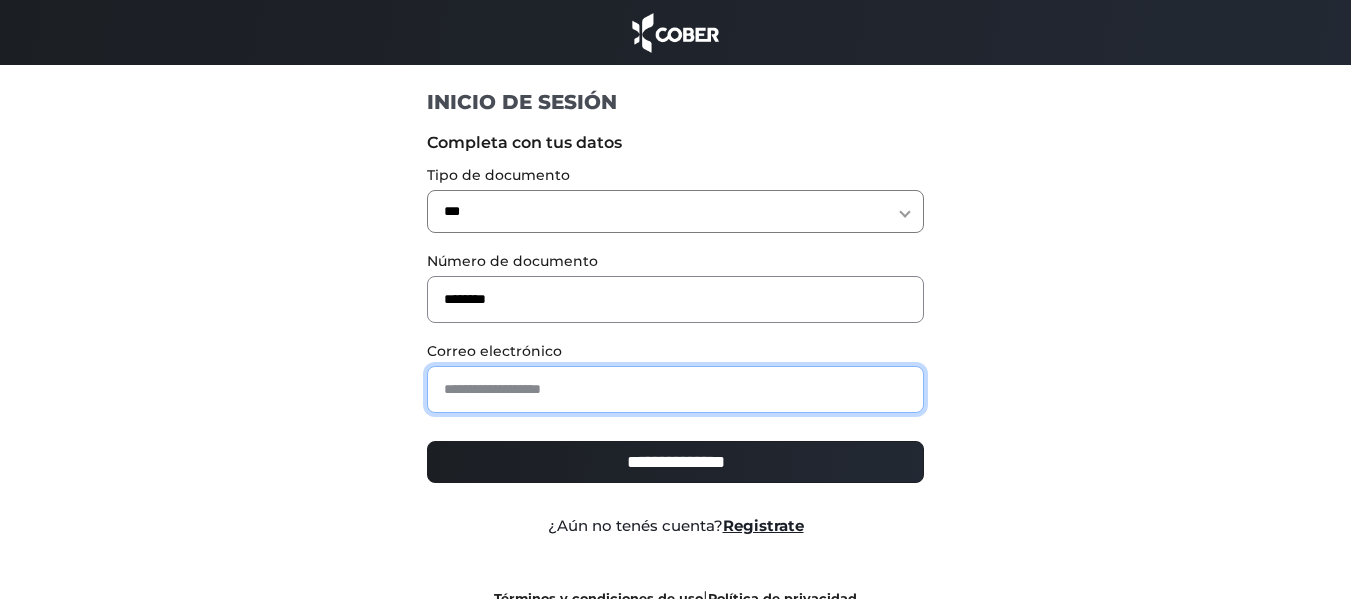 type on "**********" 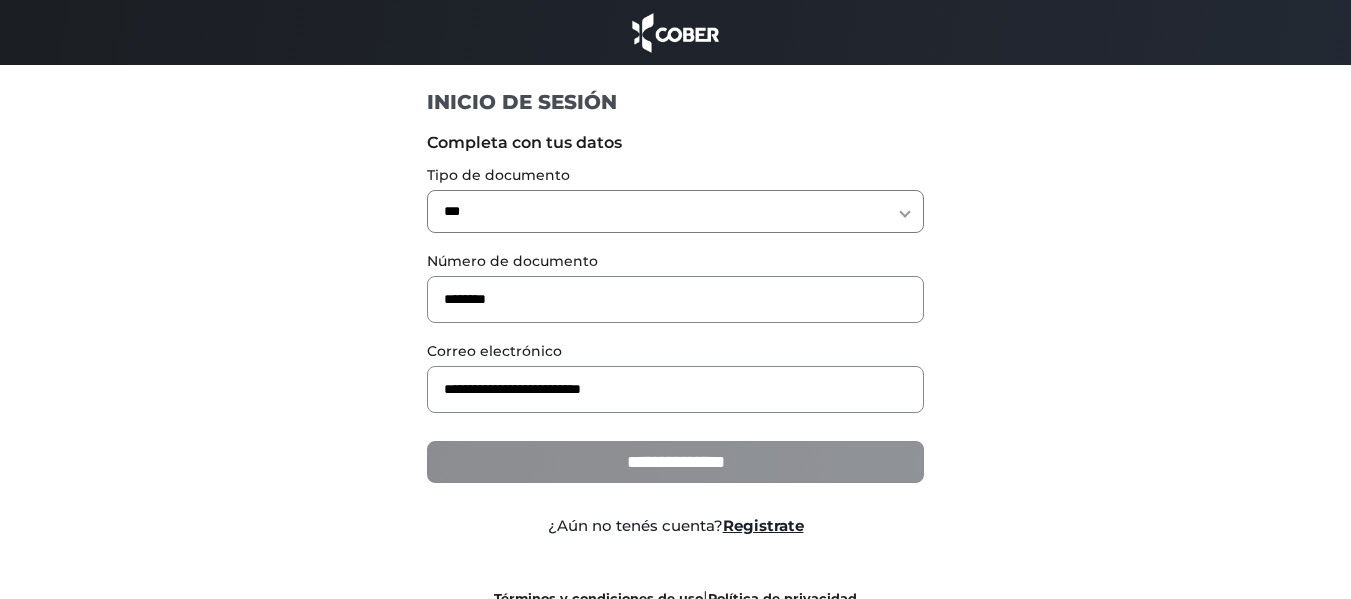 click on "**********" at bounding box center [675, 462] 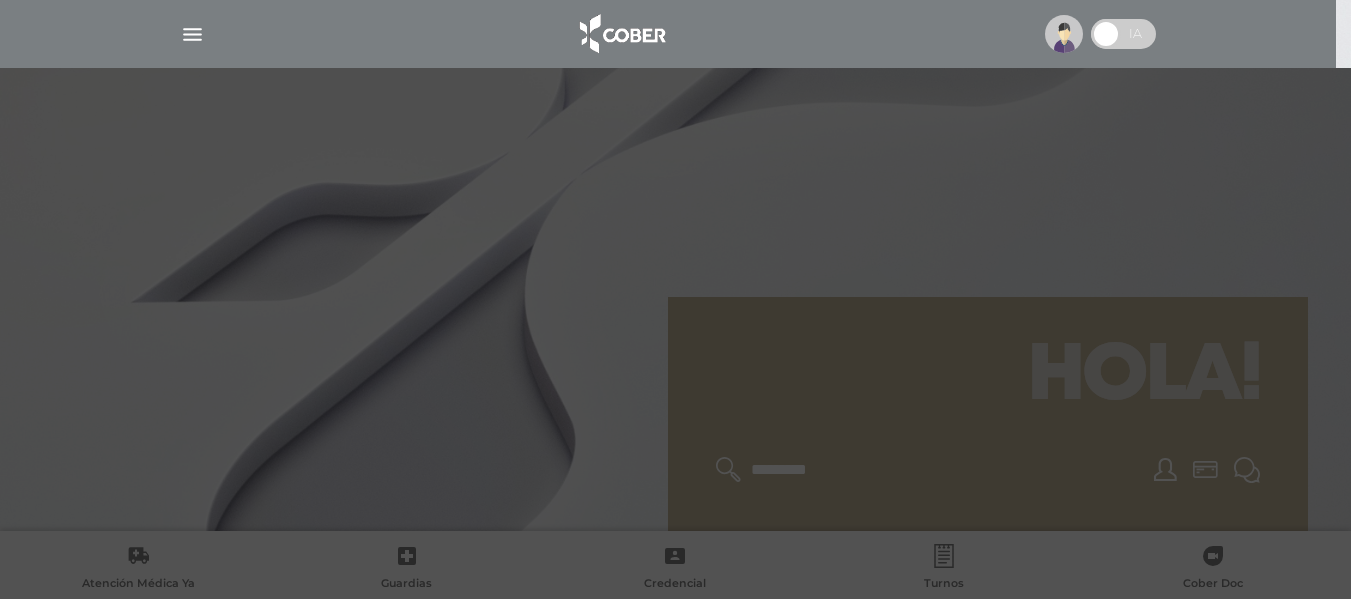 scroll, scrollTop: 0, scrollLeft: 0, axis: both 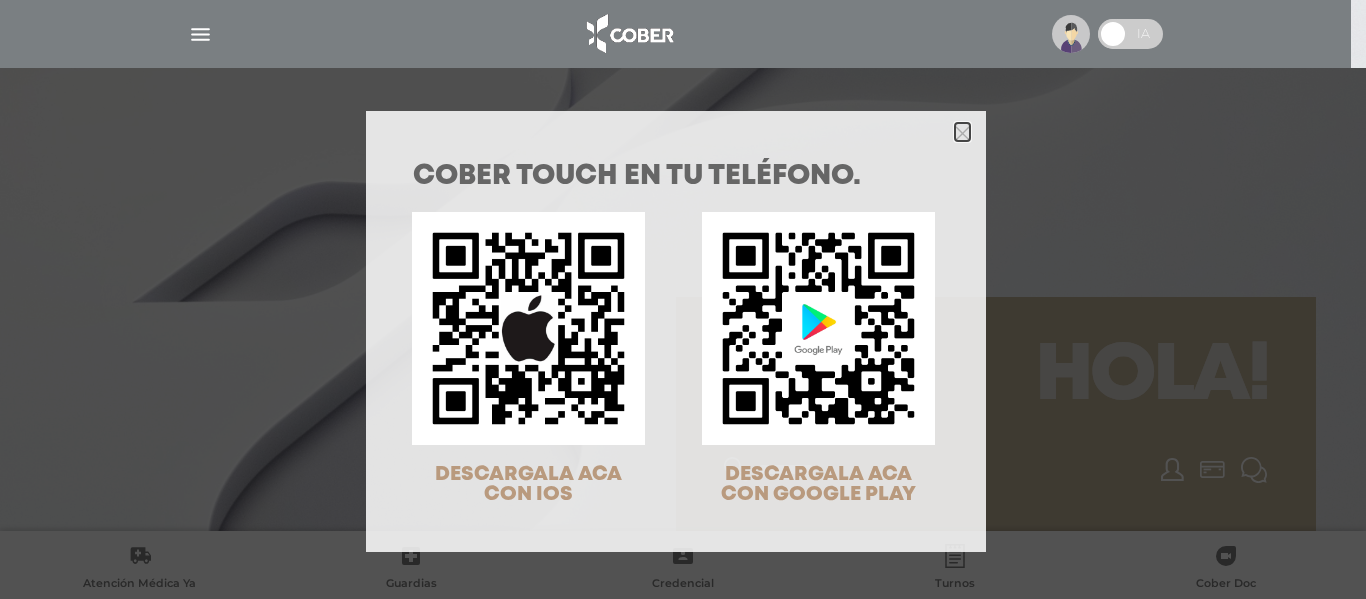 click 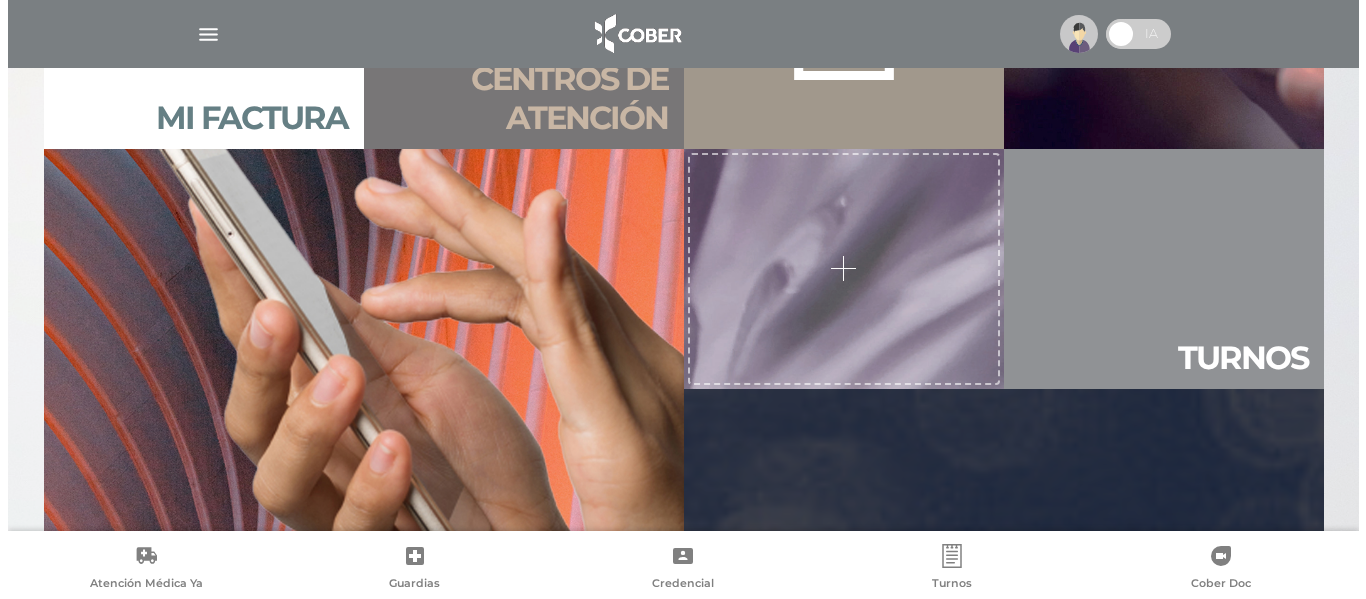 scroll, scrollTop: 1607, scrollLeft: 0, axis: vertical 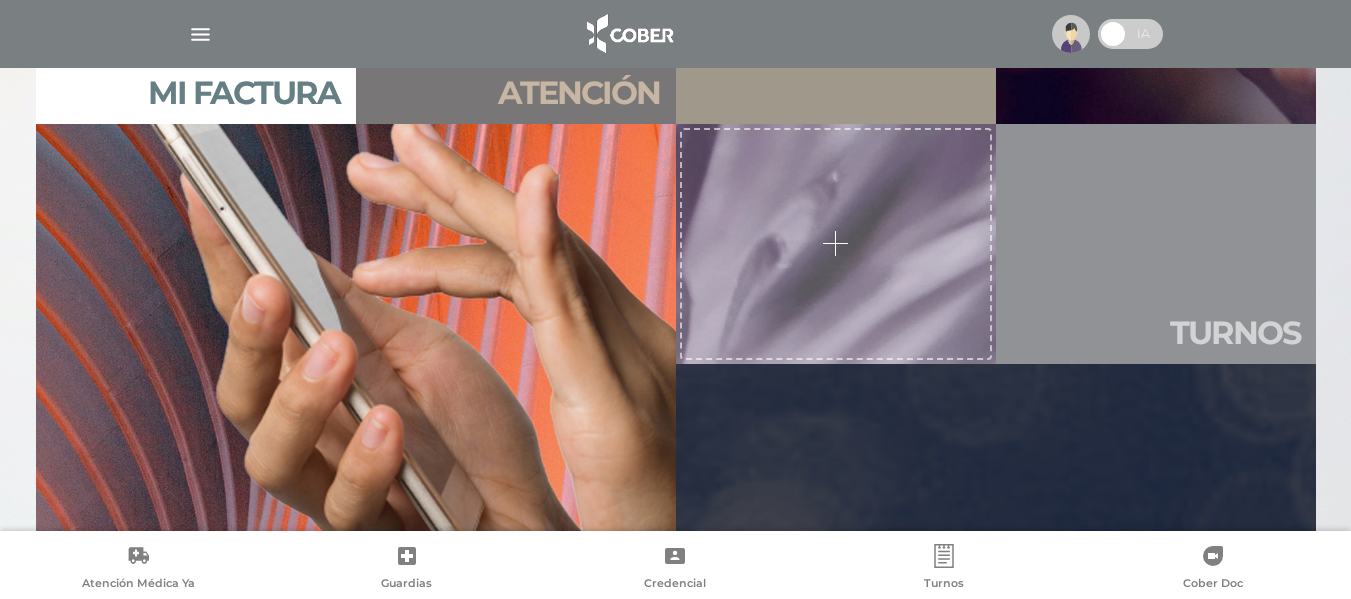 click on "Tur nos" at bounding box center (1235, 333) 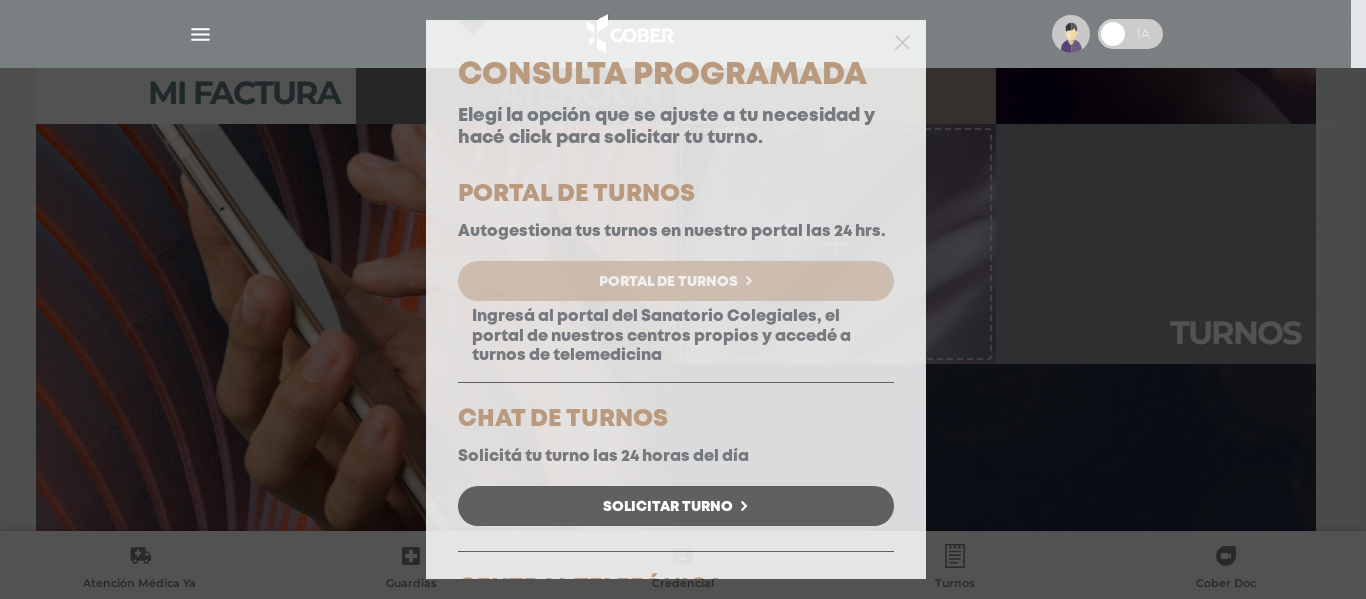 click on "Portal de Turnos" at bounding box center (676, 281) 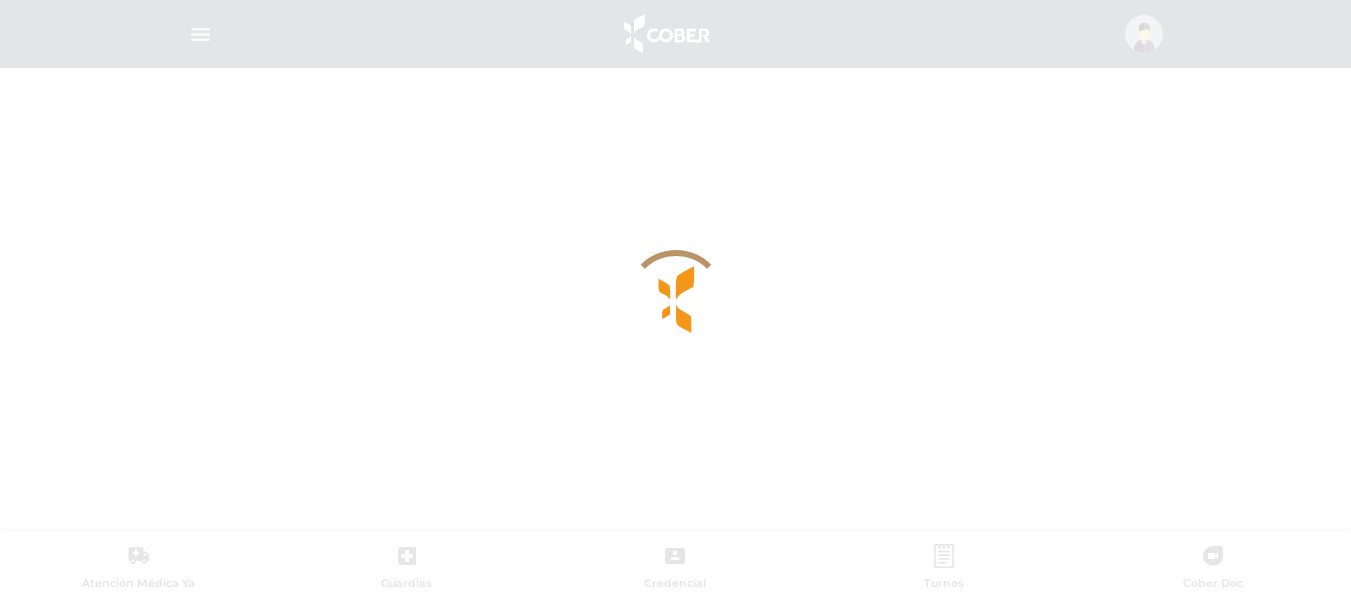 scroll, scrollTop: 0, scrollLeft: 0, axis: both 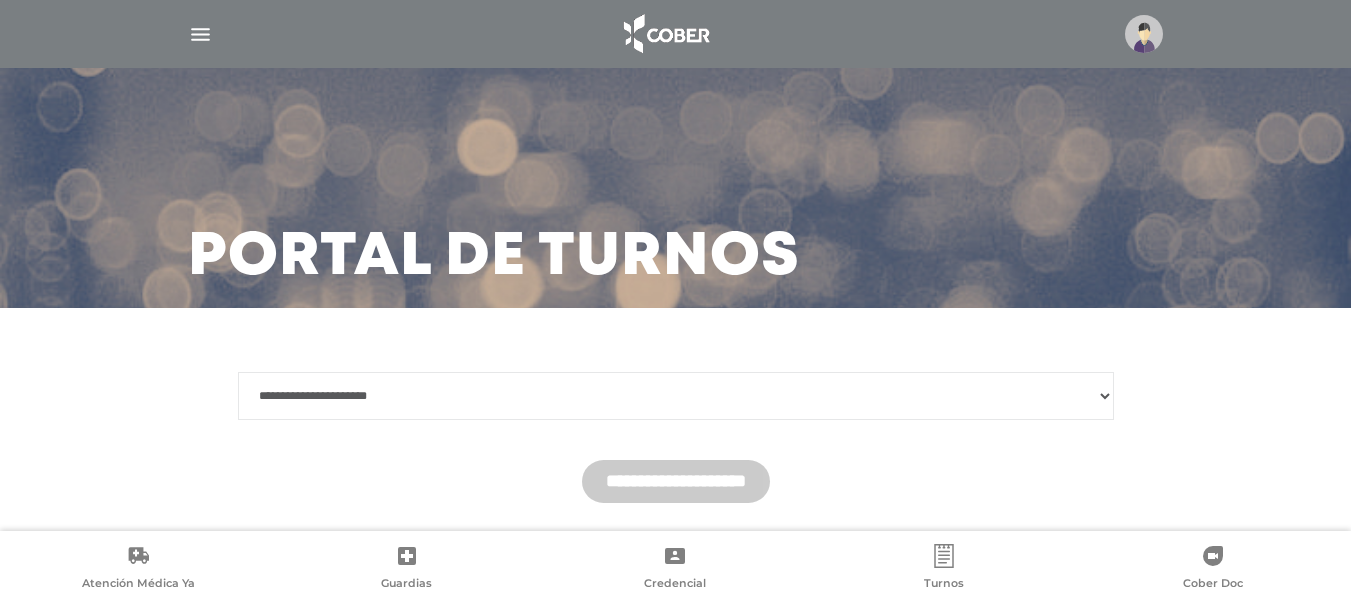 click on "**********" at bounding box center [676, 396] 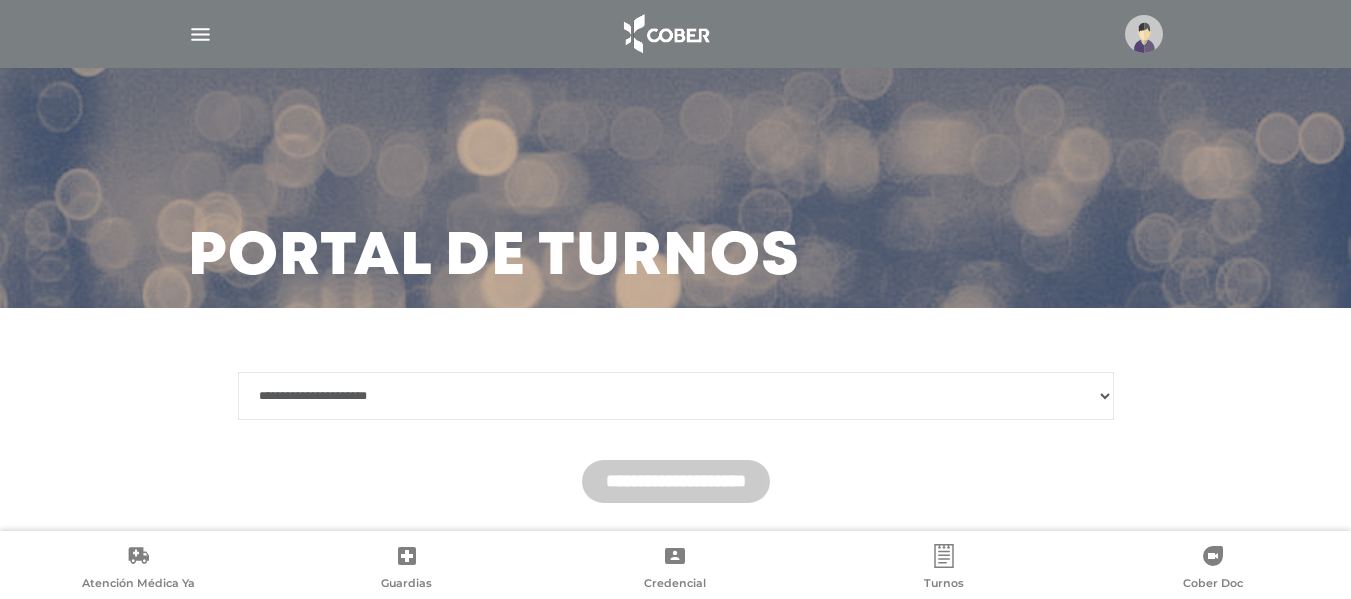 select on "*******" 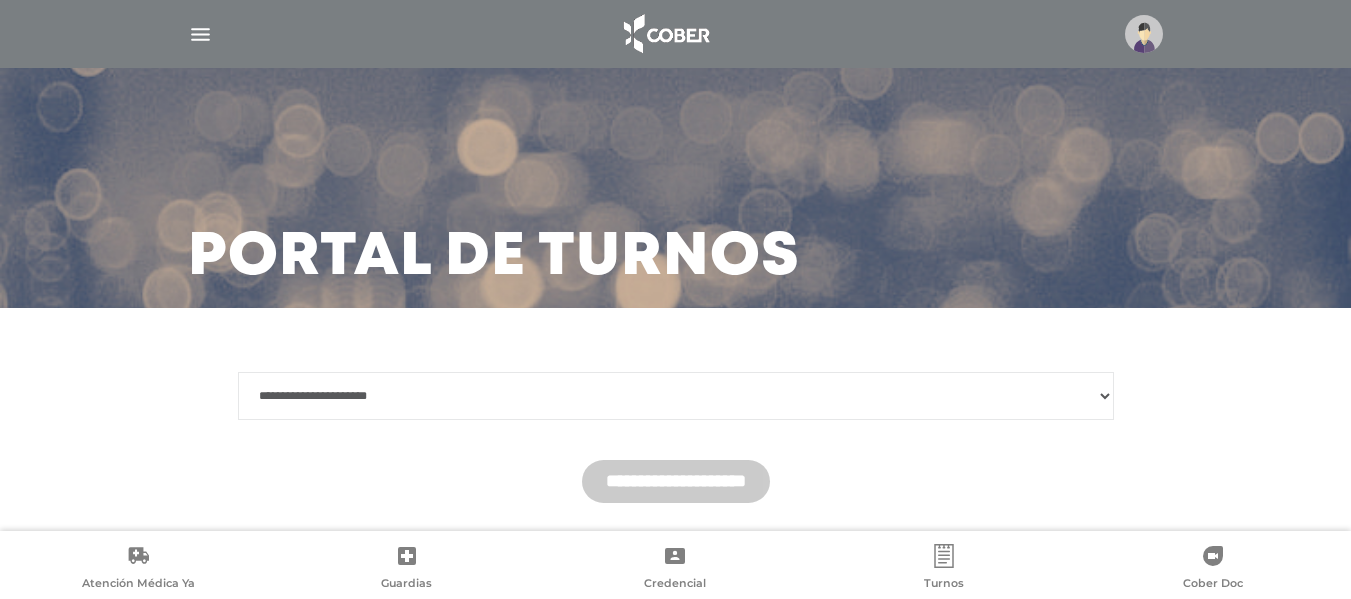 click on "**********" at bounding box center (676, 396) 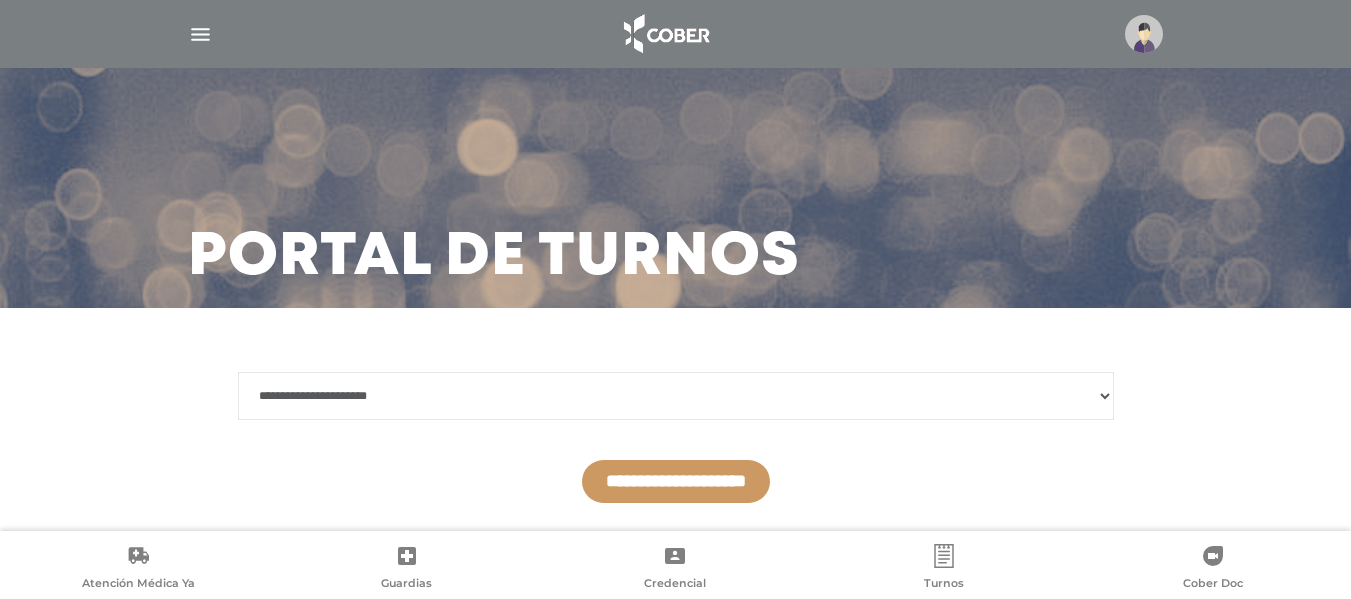 click on "**********" at bounding box center (676, 481) 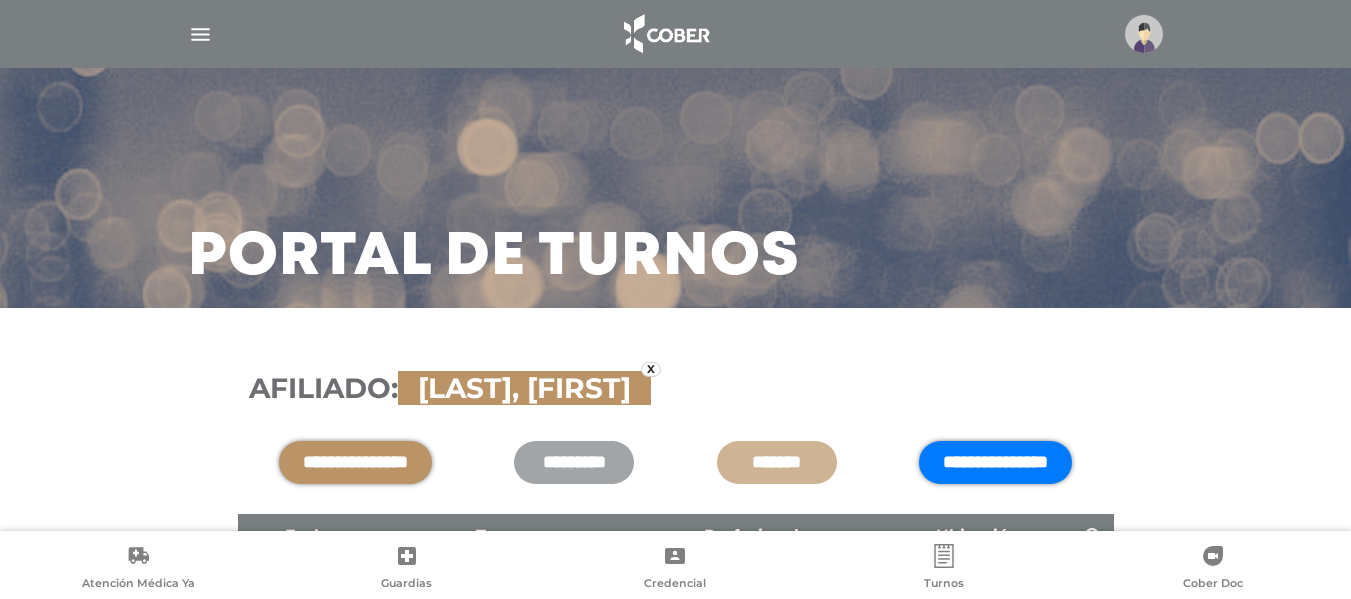 click on "**********" at bounding box center (995, 462) 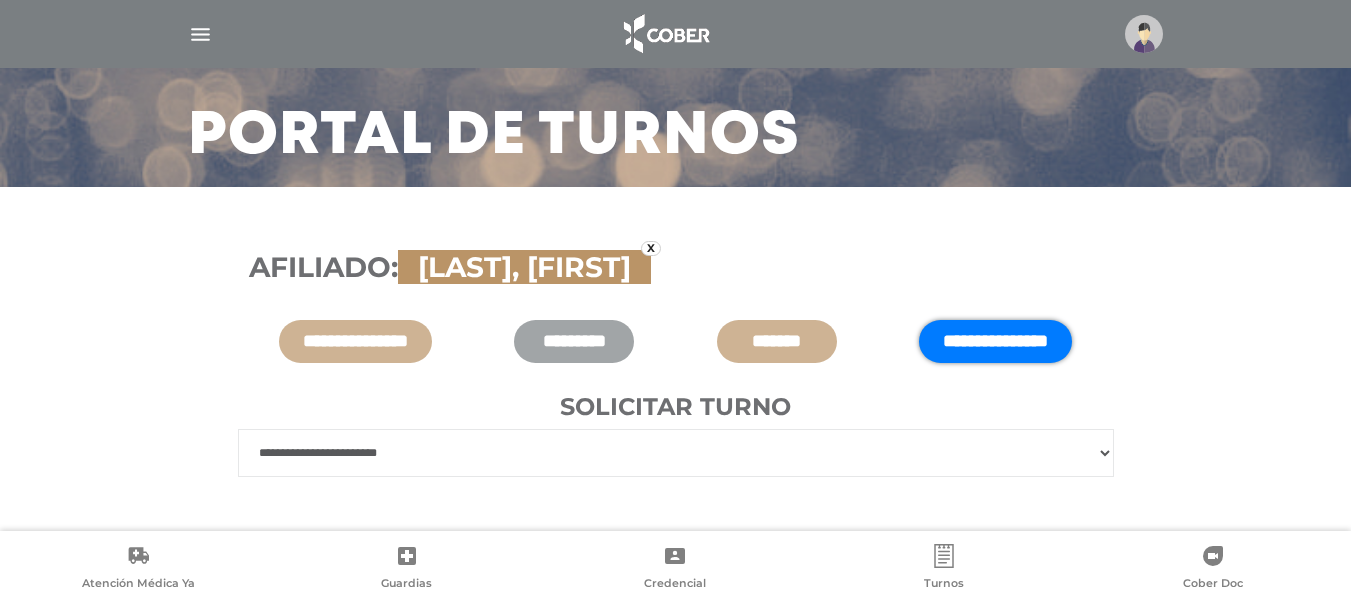 scroll, scrollTop: 179, scrollLeft: 0, axis: vertical 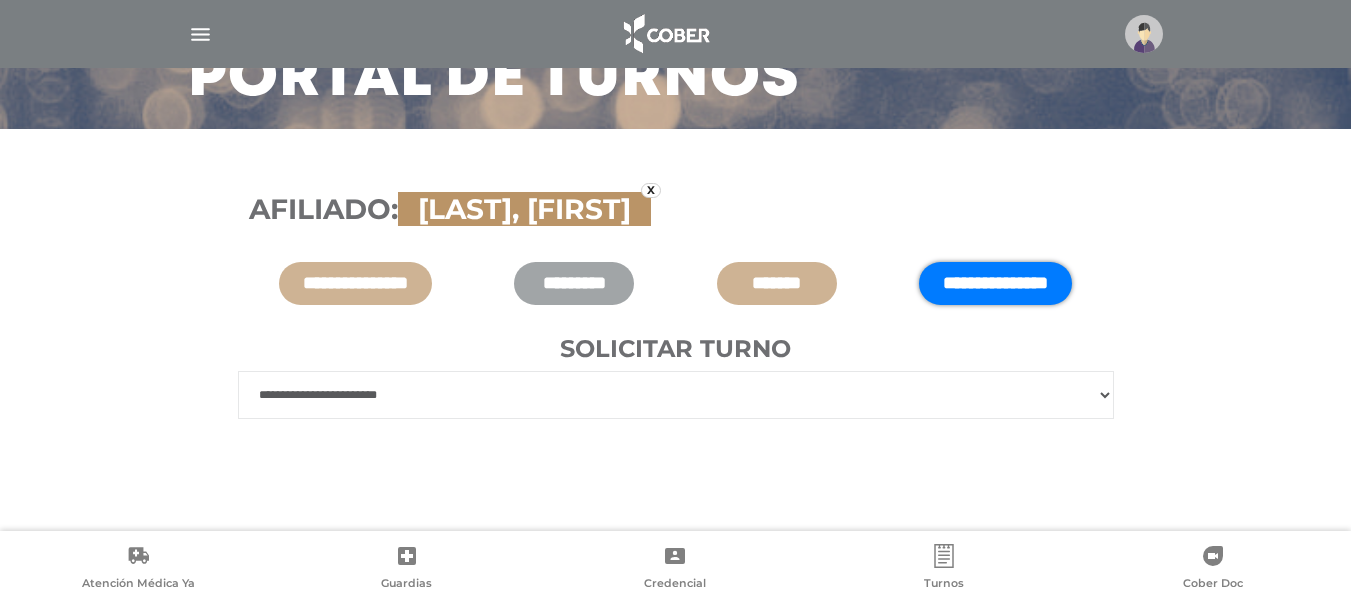 click on "**********" at bounding box center [676, 395] 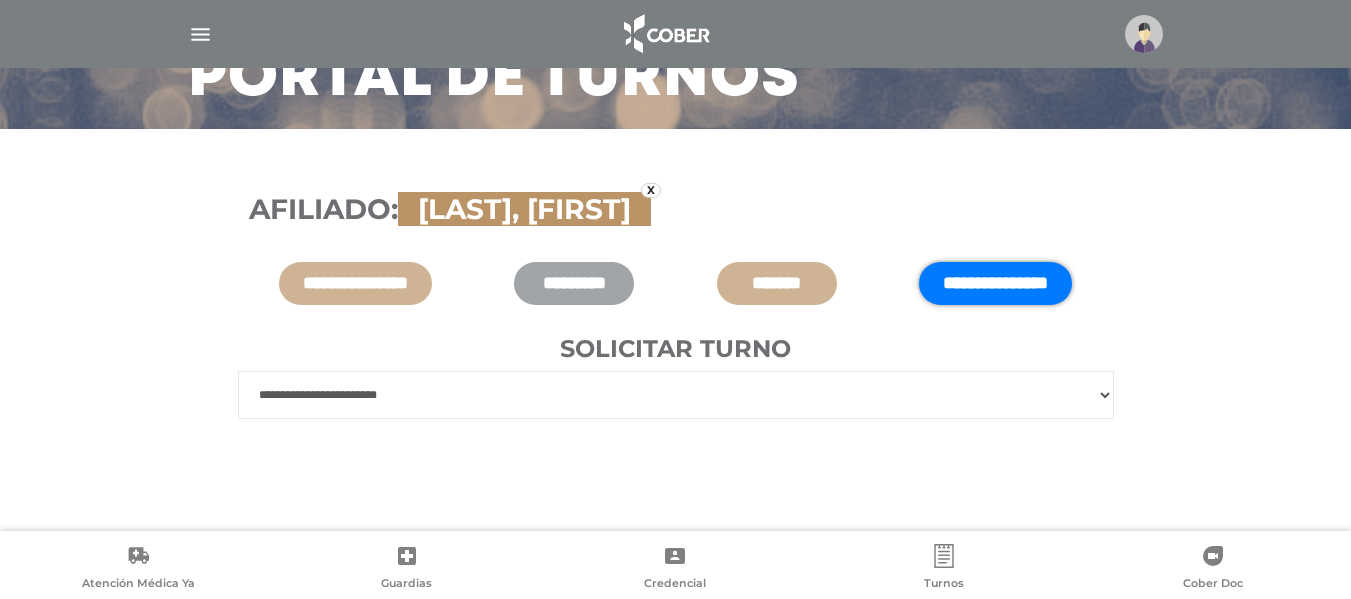 select on "******" 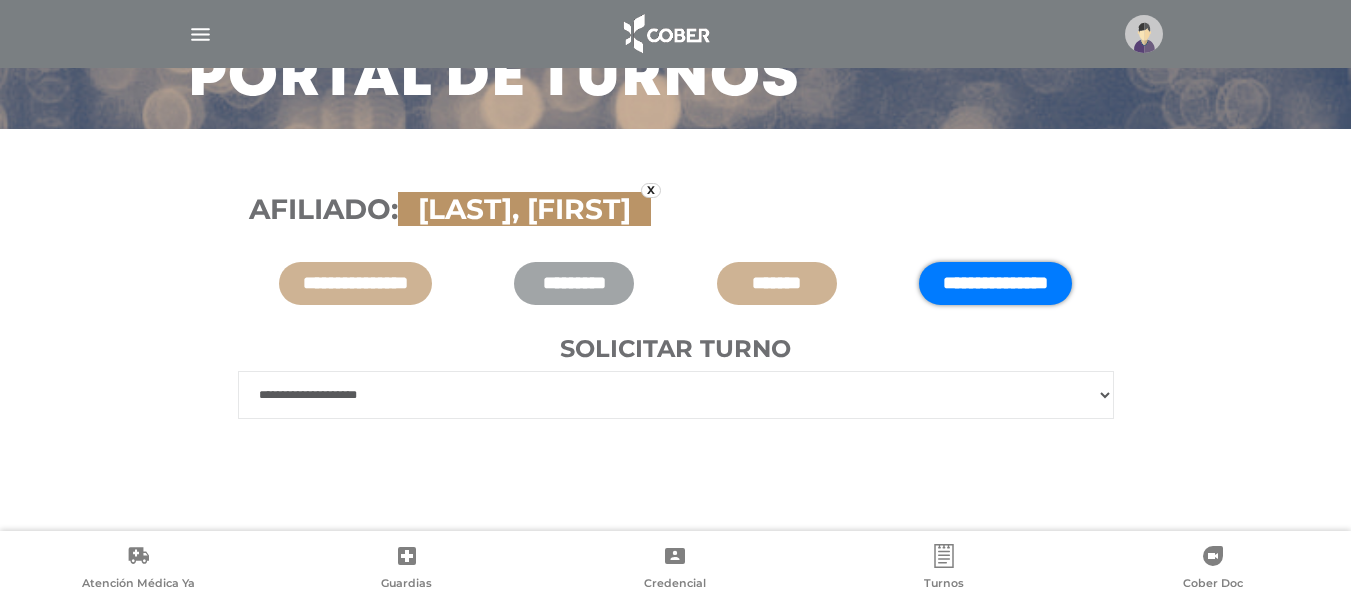 click on "**********" at bounding box center (676, 395) 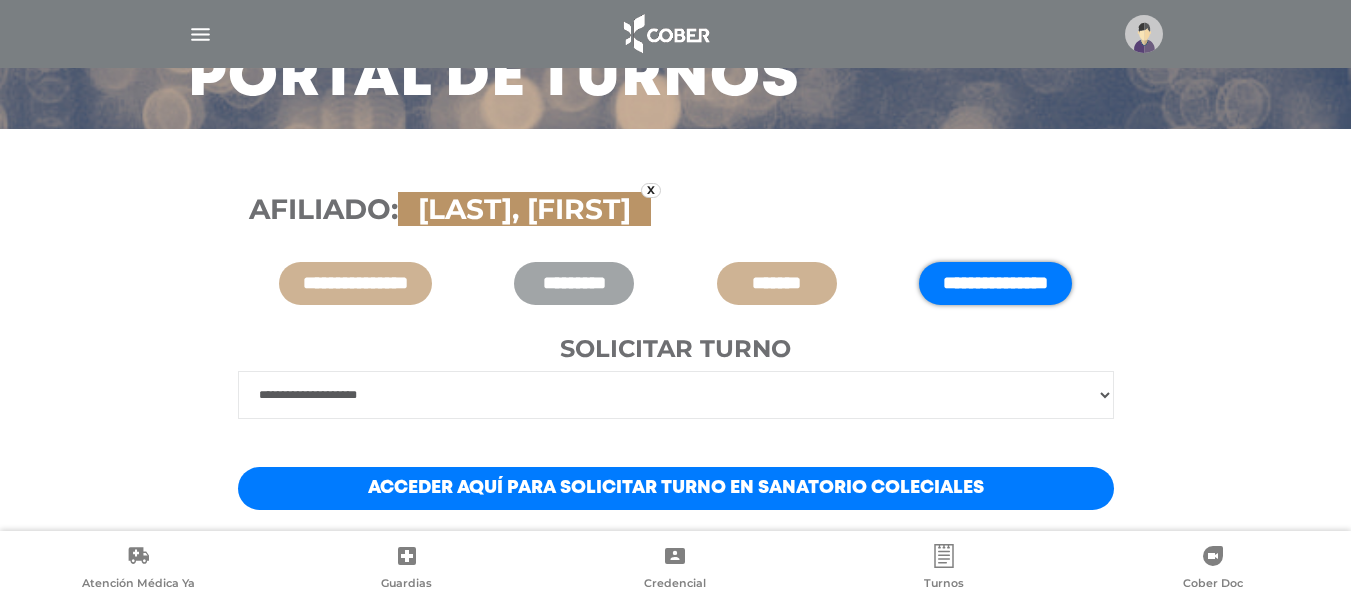 click on "Acceder aquí para solicitar turno en Sanatorio Coleciales" at bounding box center (676, 488) 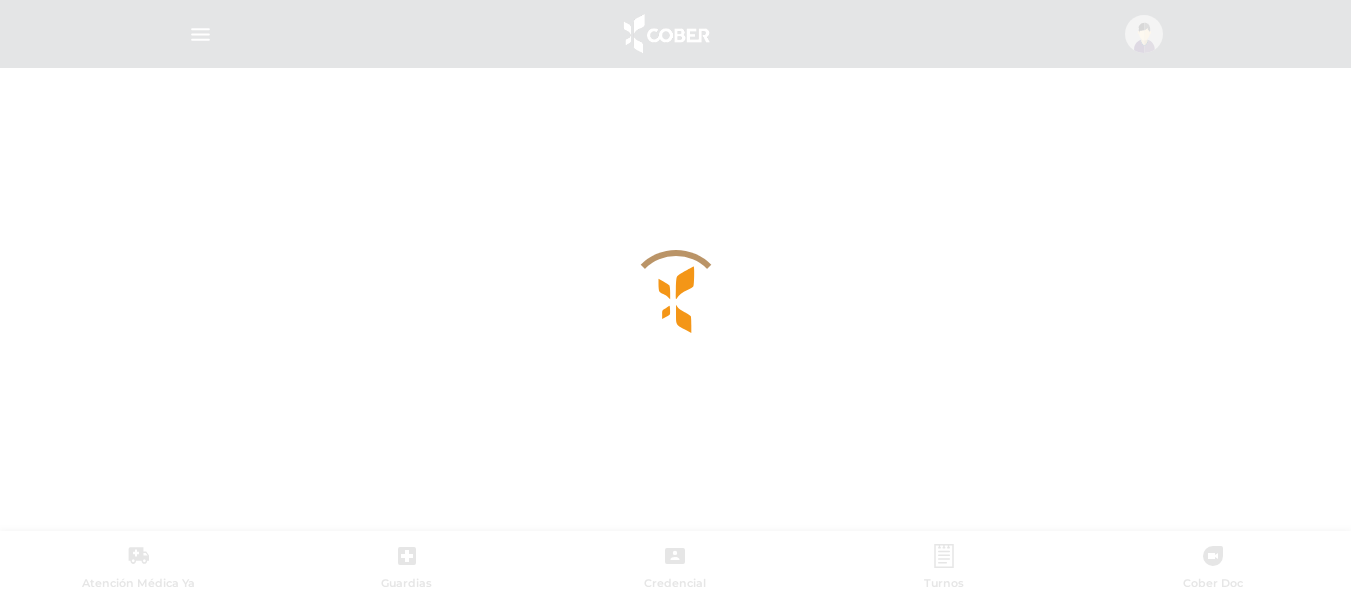 scroll, scrollTop: 0, scrollLeft: 0, axis: both 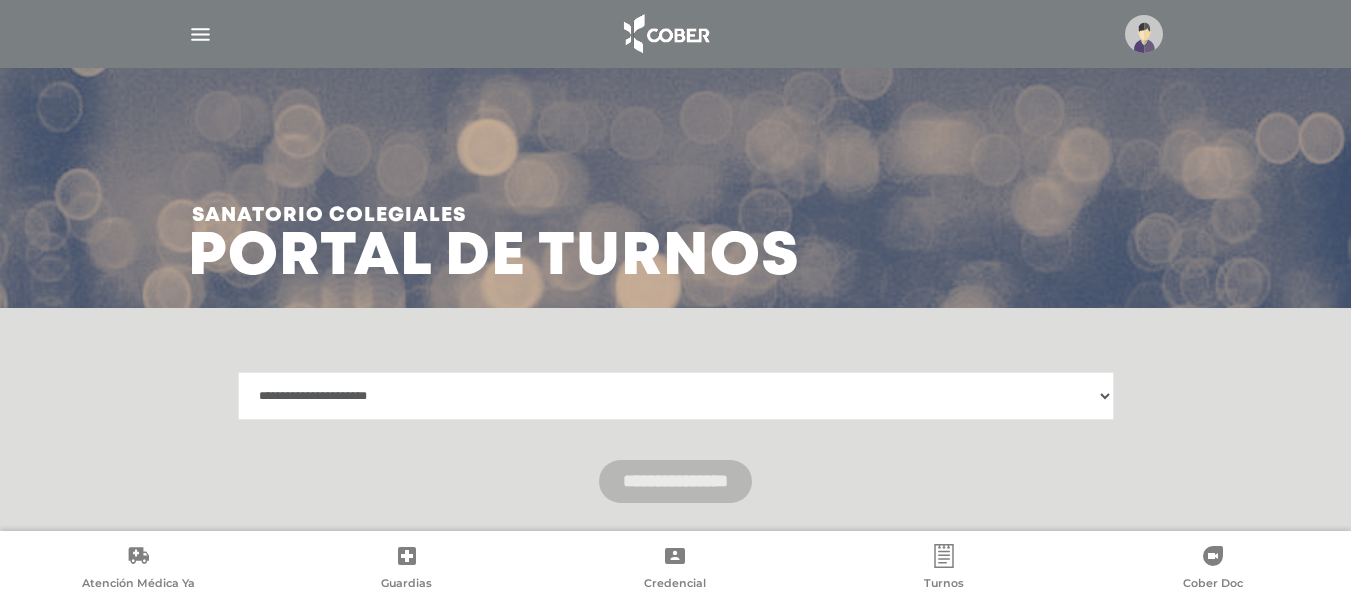click on "**********" at bounding box center [676, 396] 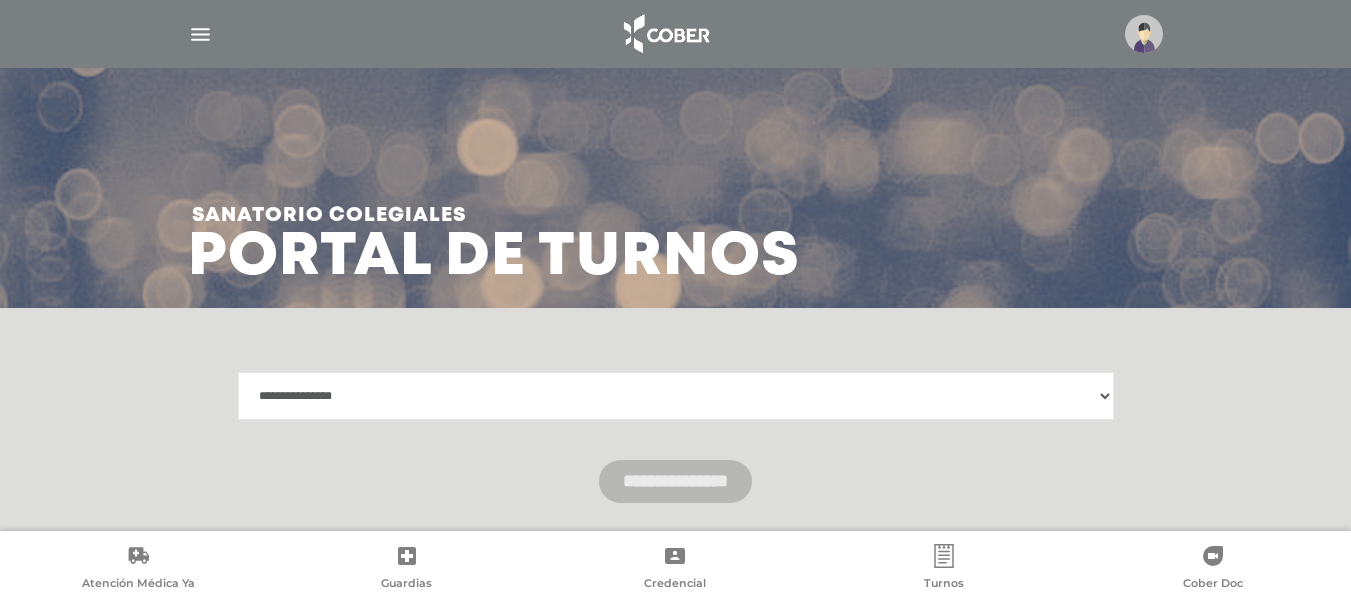 click on "**********" at bounding box center (676, 396) 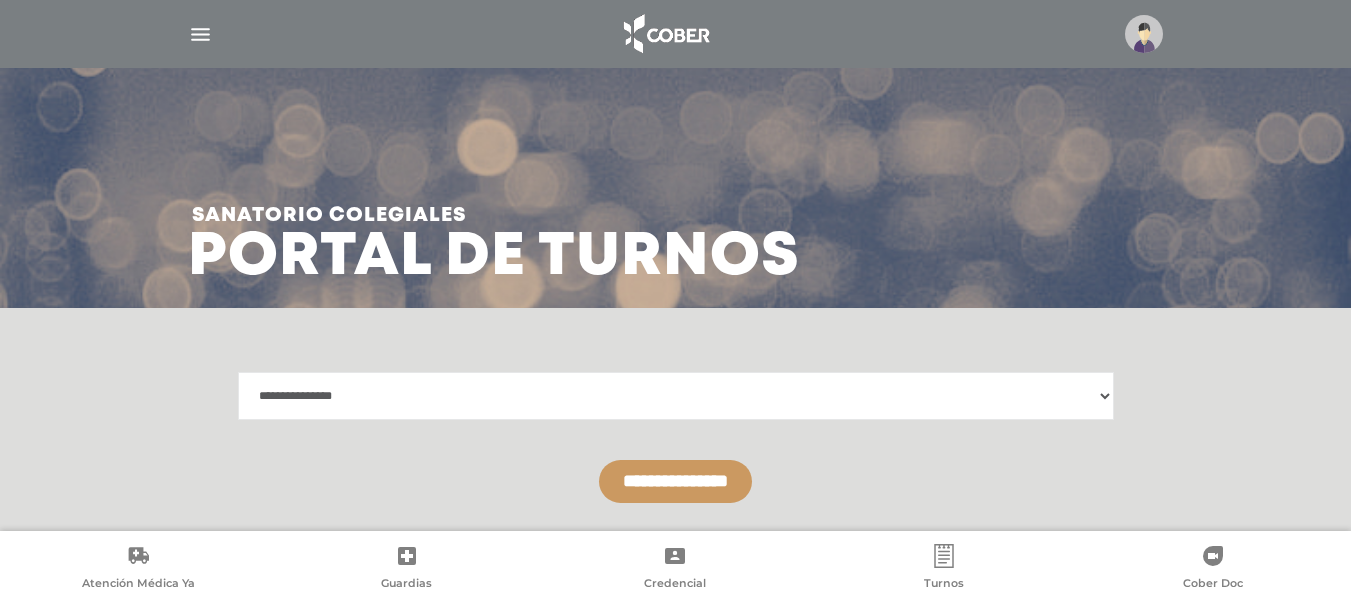 click on "**********" at bounding box center [675, 481] 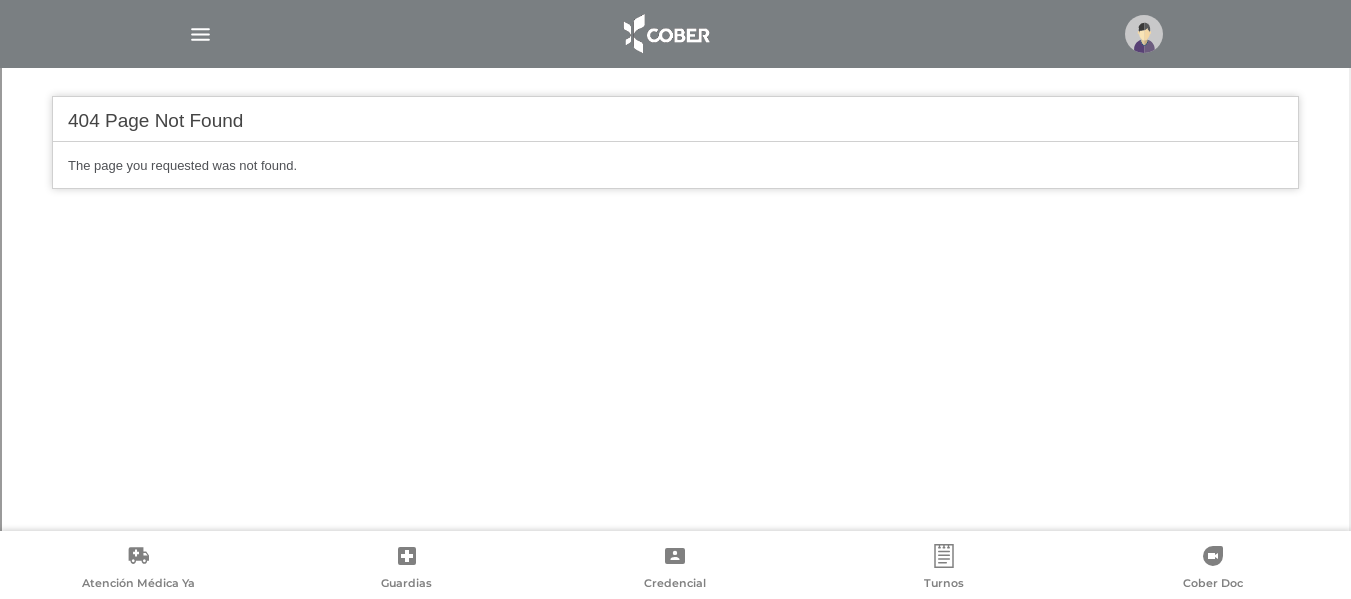 scroll, scrollTop: 541, scrollLeft: 0, axis: vertical 